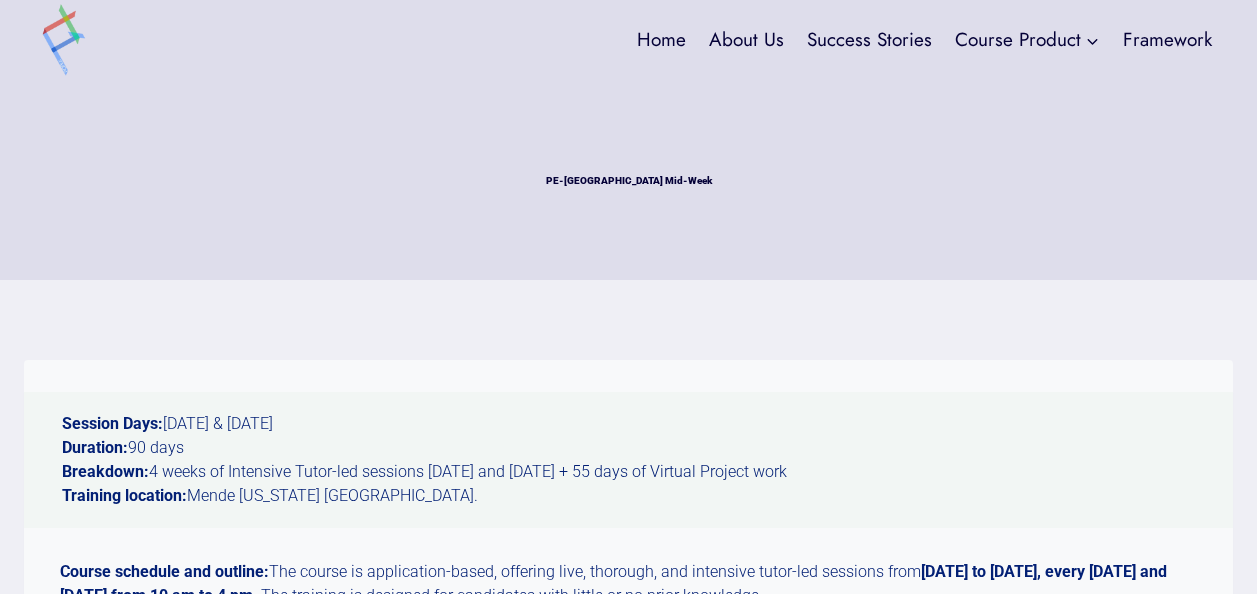 scroll, scrollTop: 0, scrollLeft: 0, axis: both 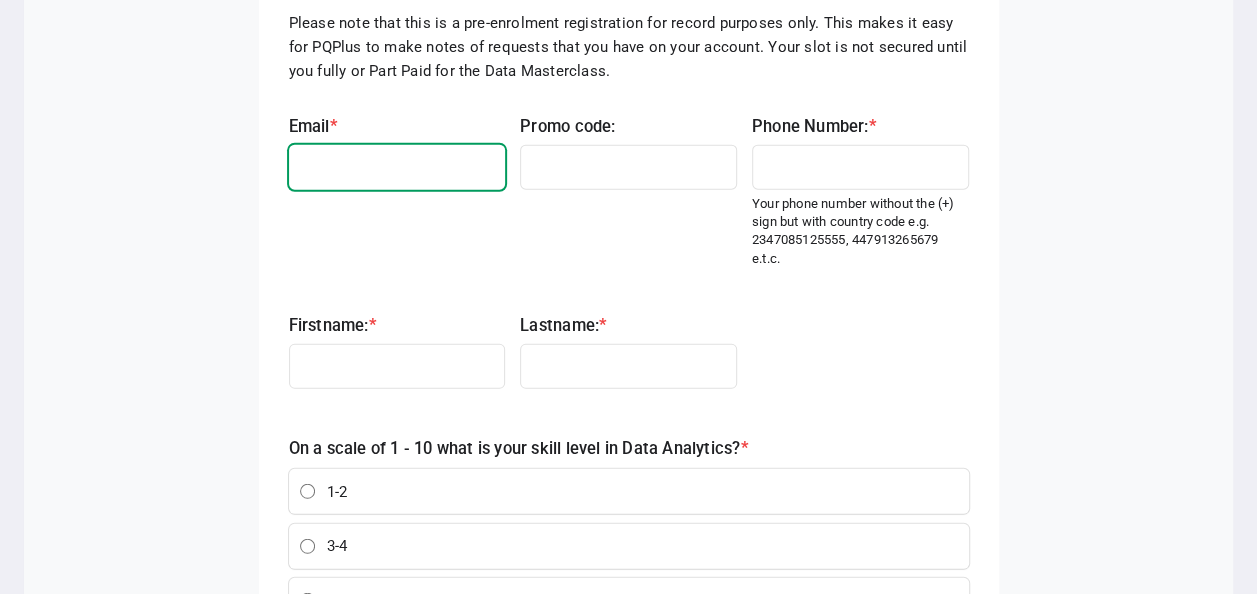click on "Email
*
settings" at bounding box center (397, 167) 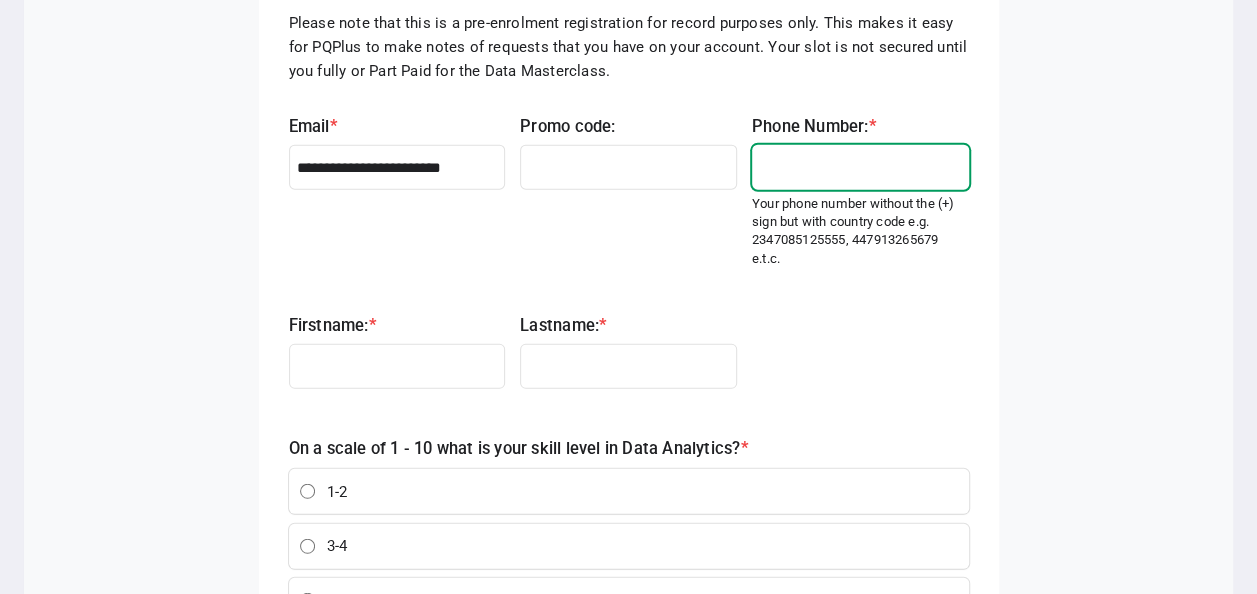 type on "**********" 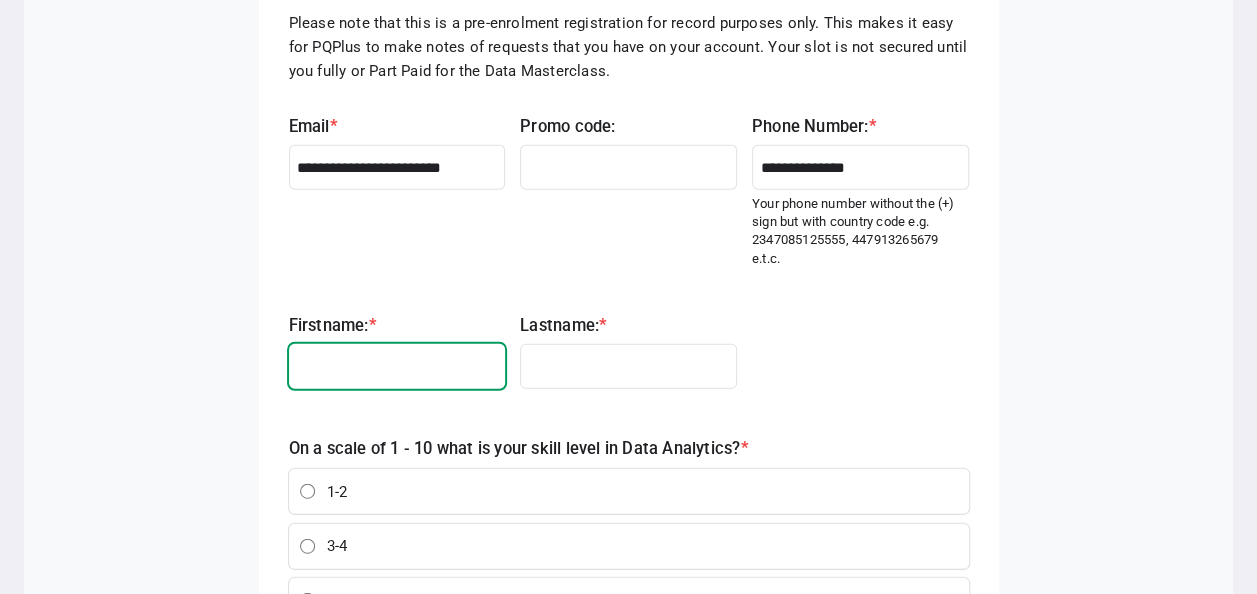 type on "**********" 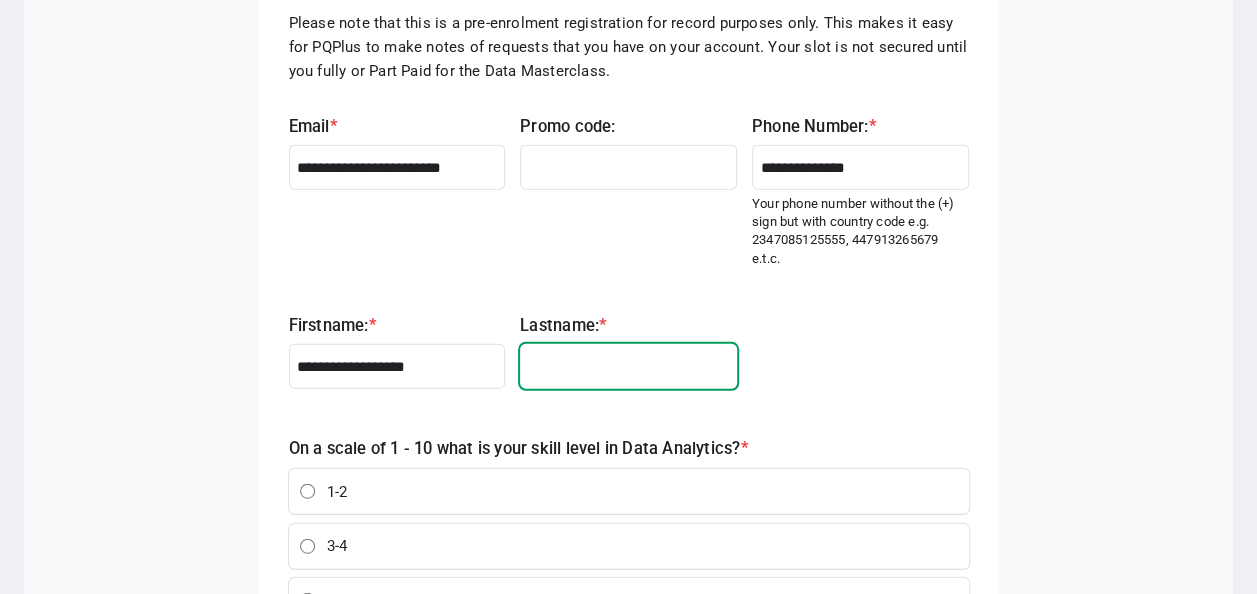 type on "********" 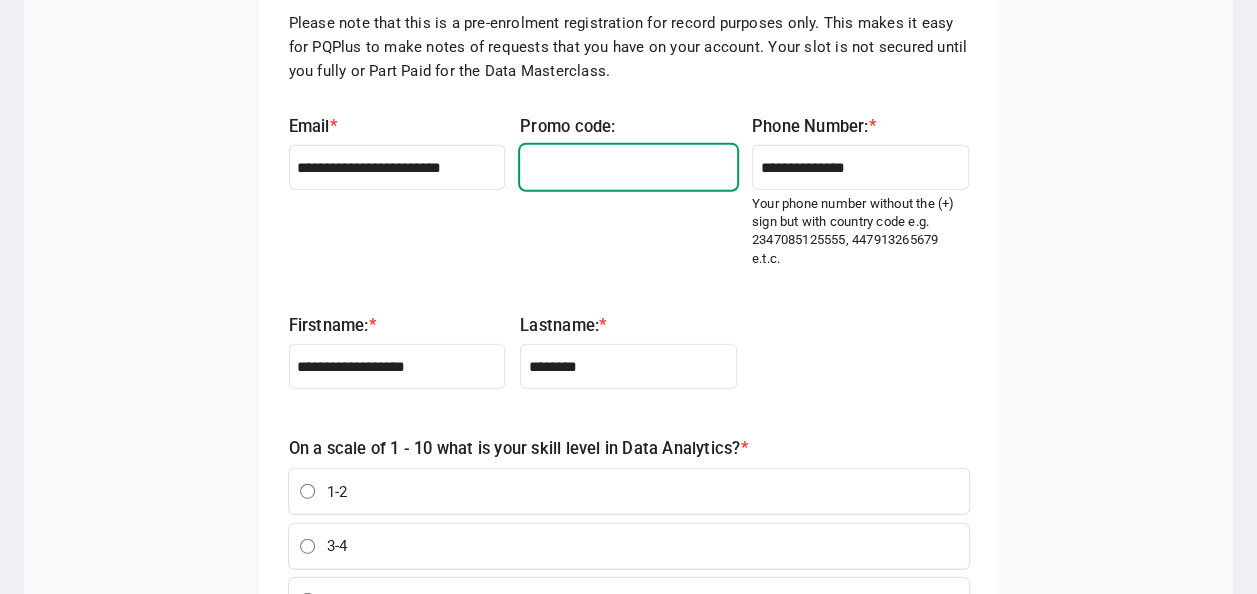 click on "Promo code:
settings" at bounding box center (628, 167) 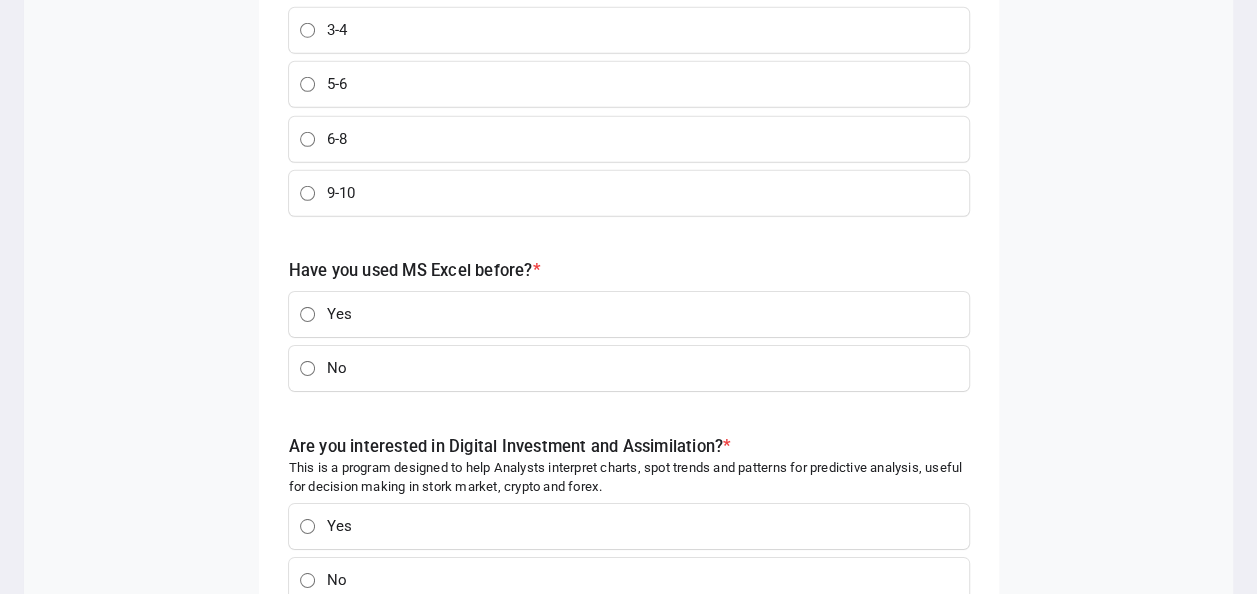 scroll, scrollTop: 3028, scrollLeft: 0, axis: vertical 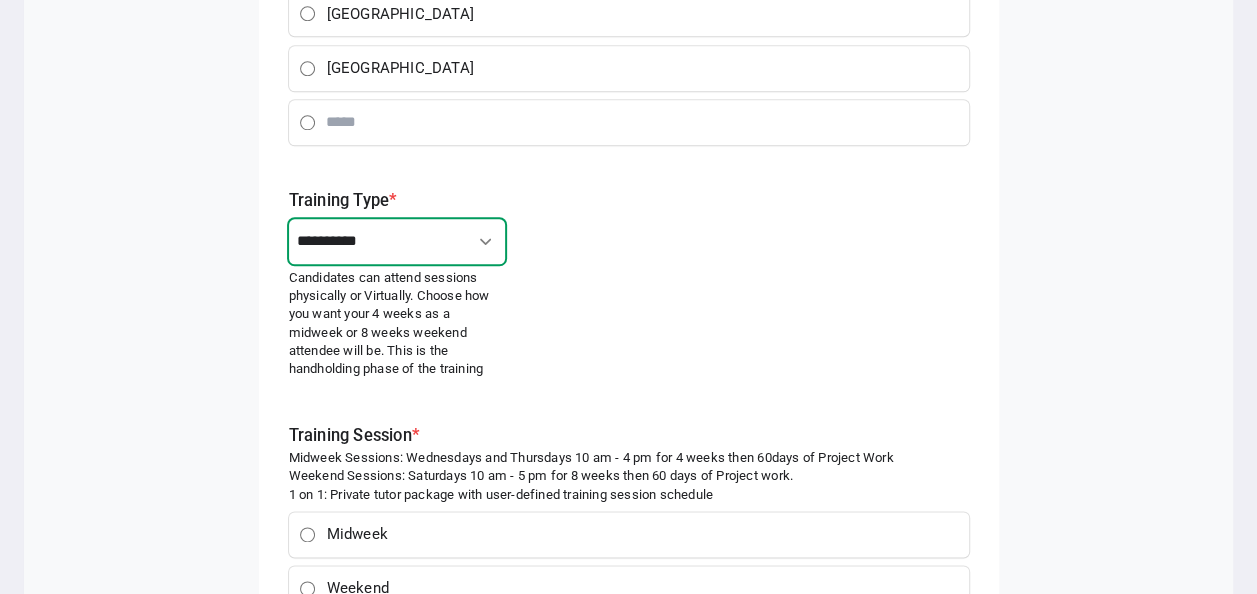 click on "**********" at bounding box center [397, 241] 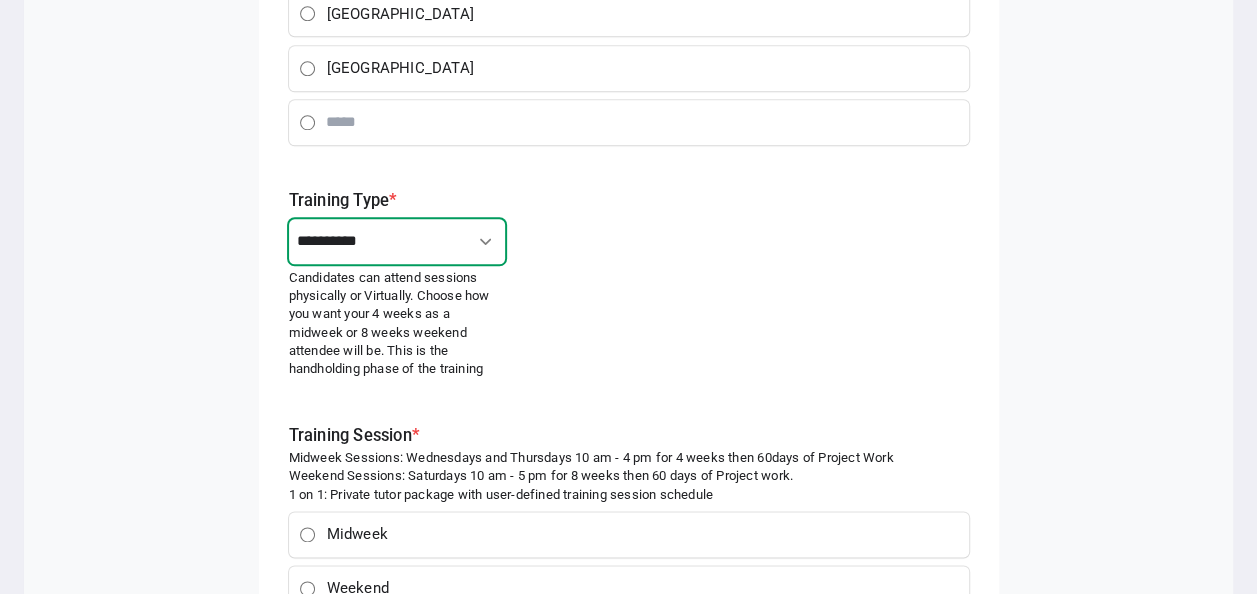 select on "********" 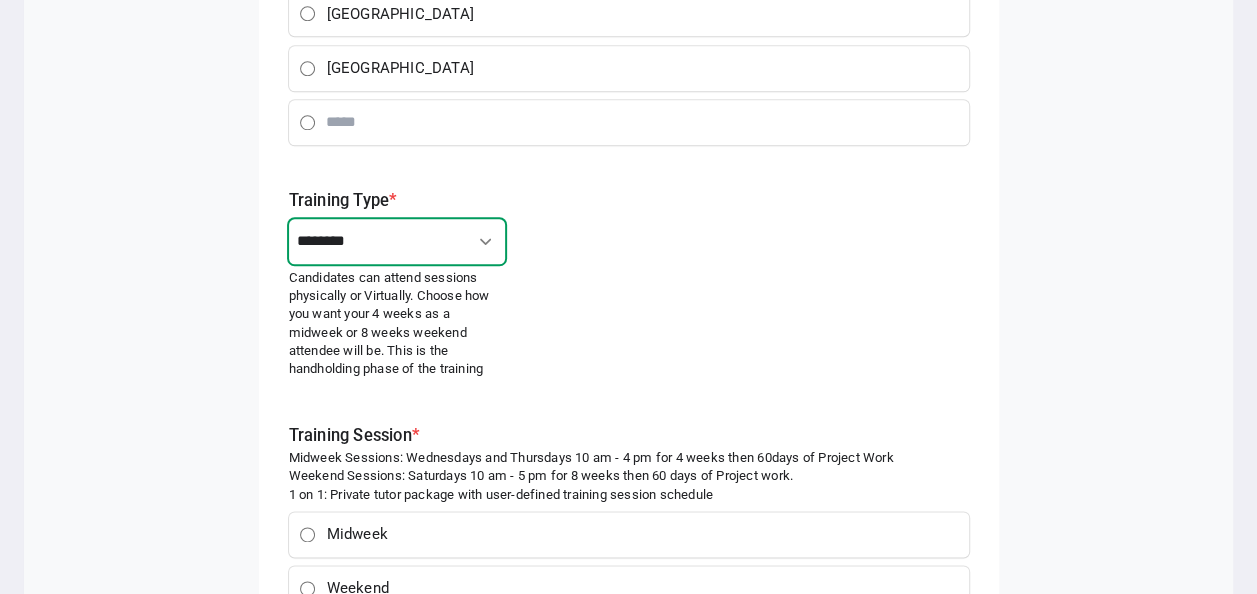 click on "**********" at bounding box center (397, 241) 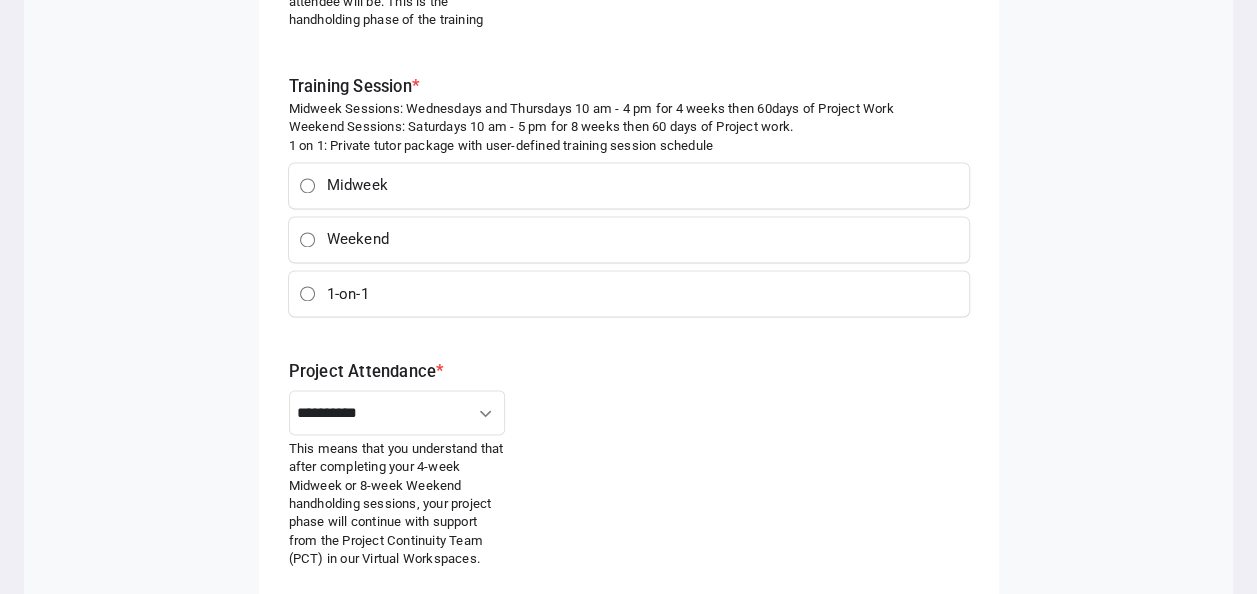 scroll, scrollTop: 5099, scrollLeft: 0, axis: vertical 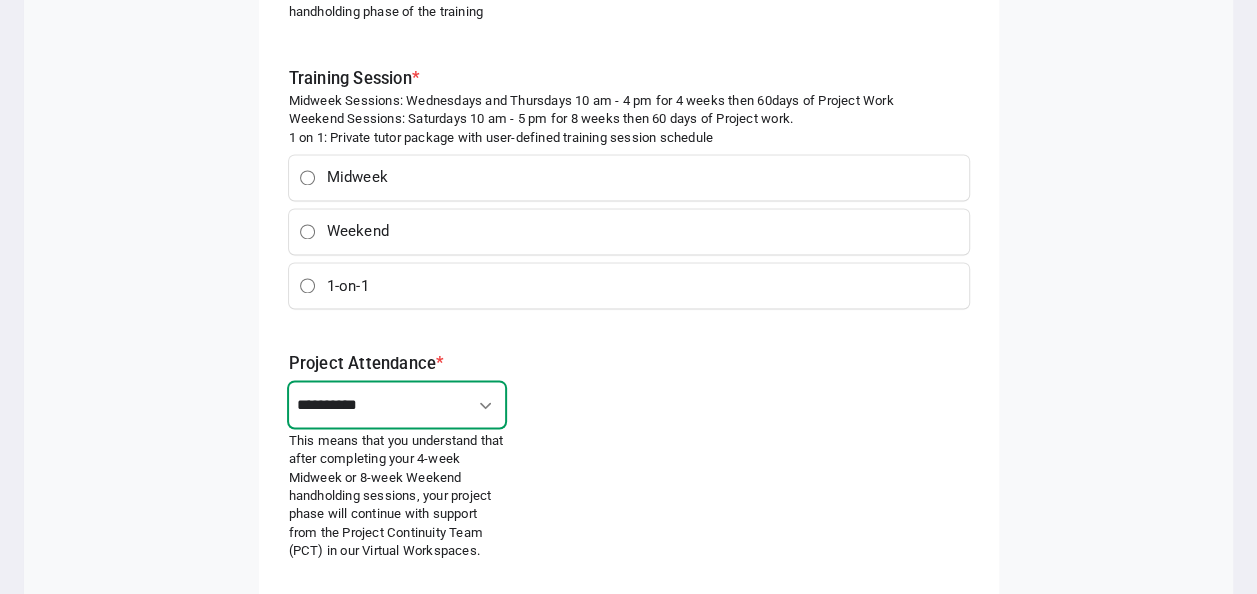 click on "**********" at bounding box center (397, 404) 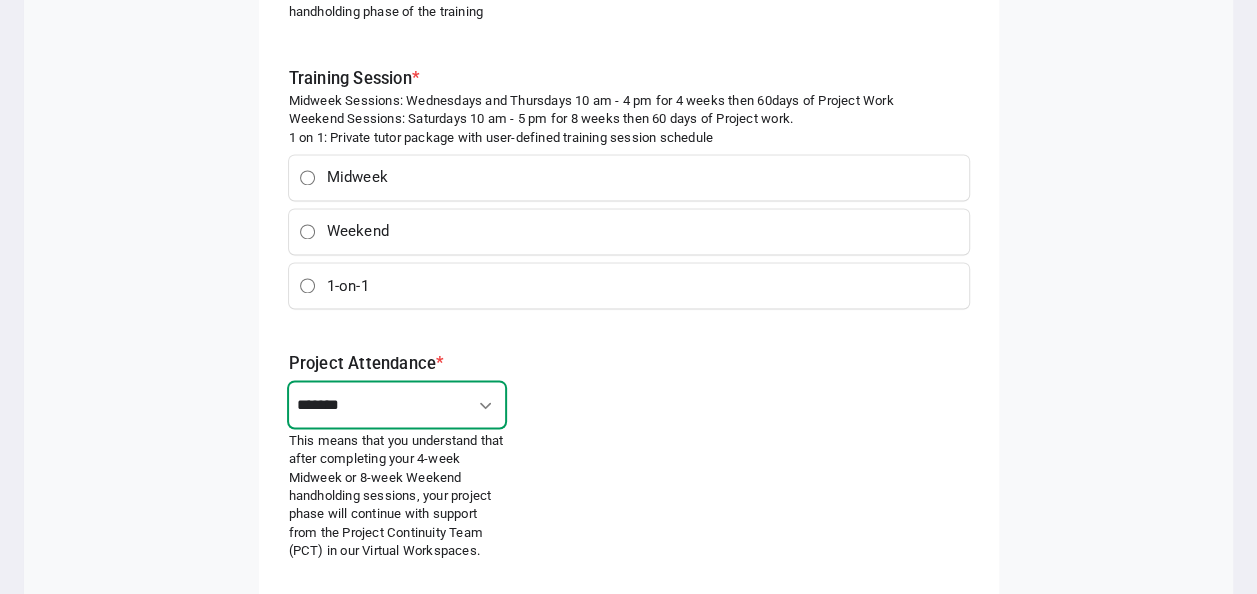 click on "**********" at bounding box center [397, 404] 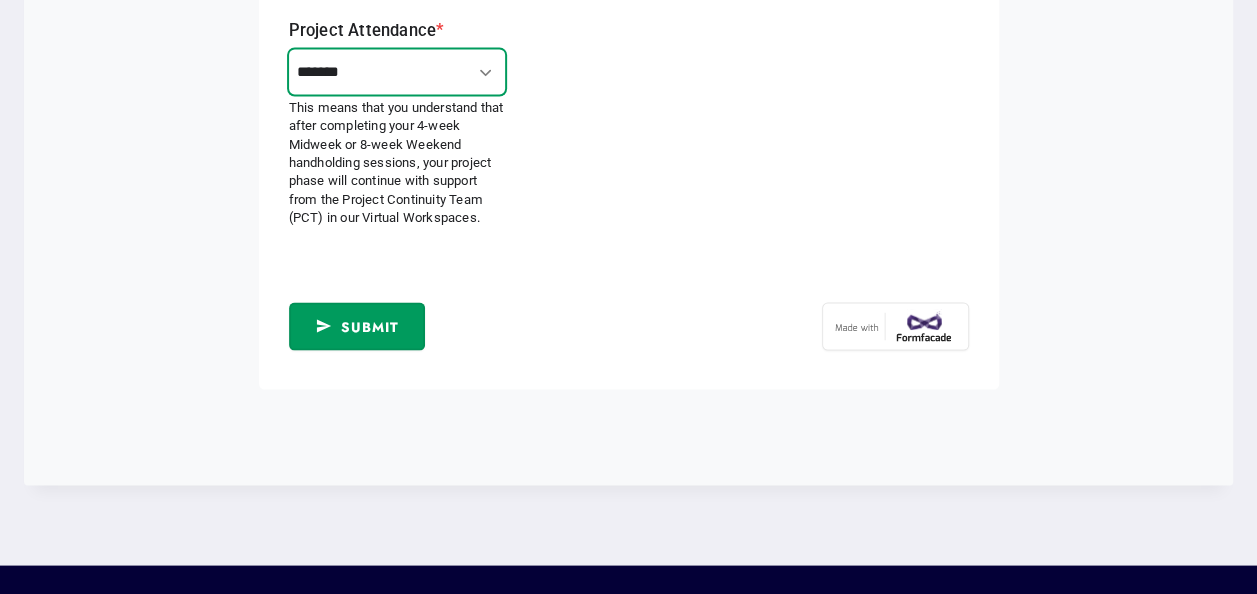 scroll, scrollTop: 5480, scrollLeft: 0, axis: vertical 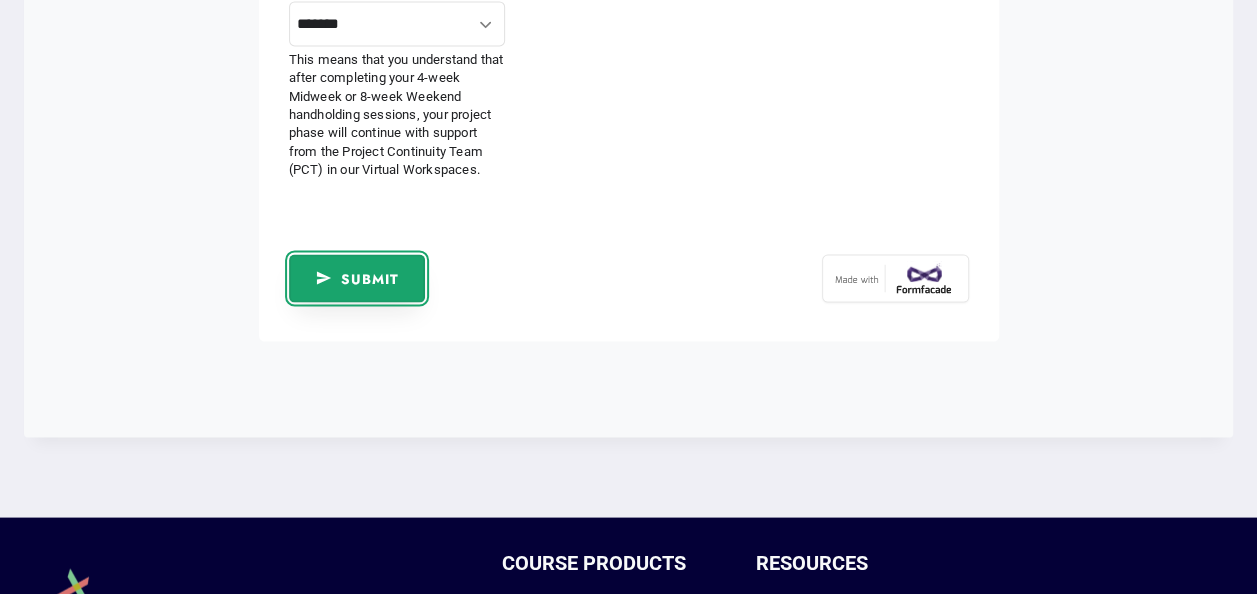 click on "Submit" at bounding box center [357, 278] 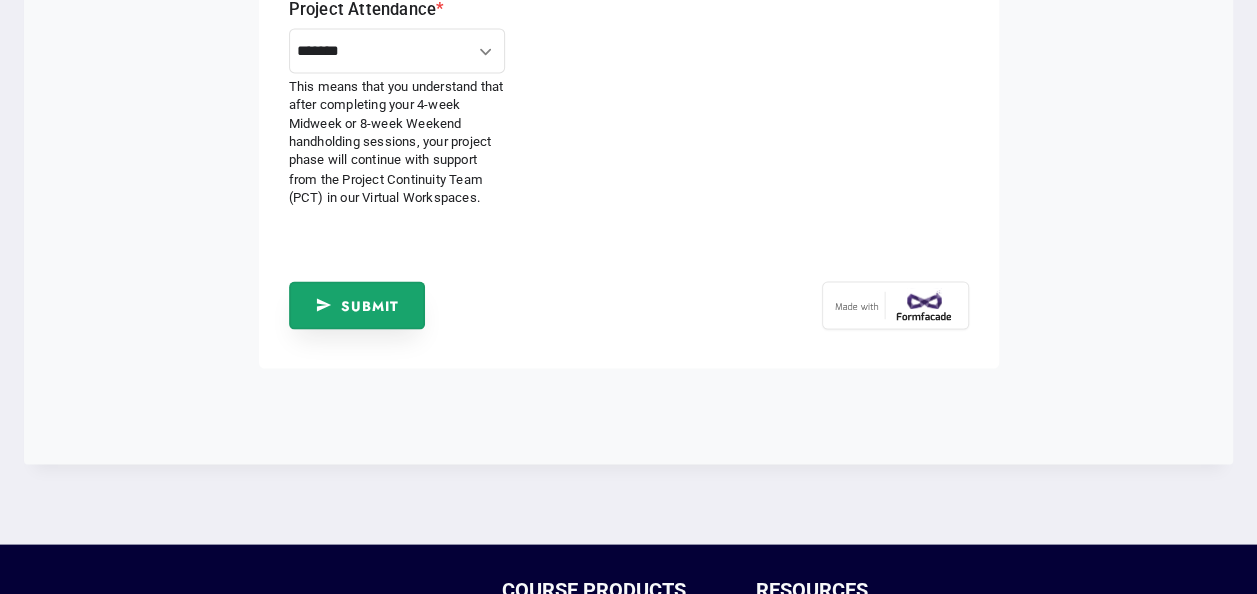 scroll, scrollTop: 4038, scrollLeft: 0, axis: vertical 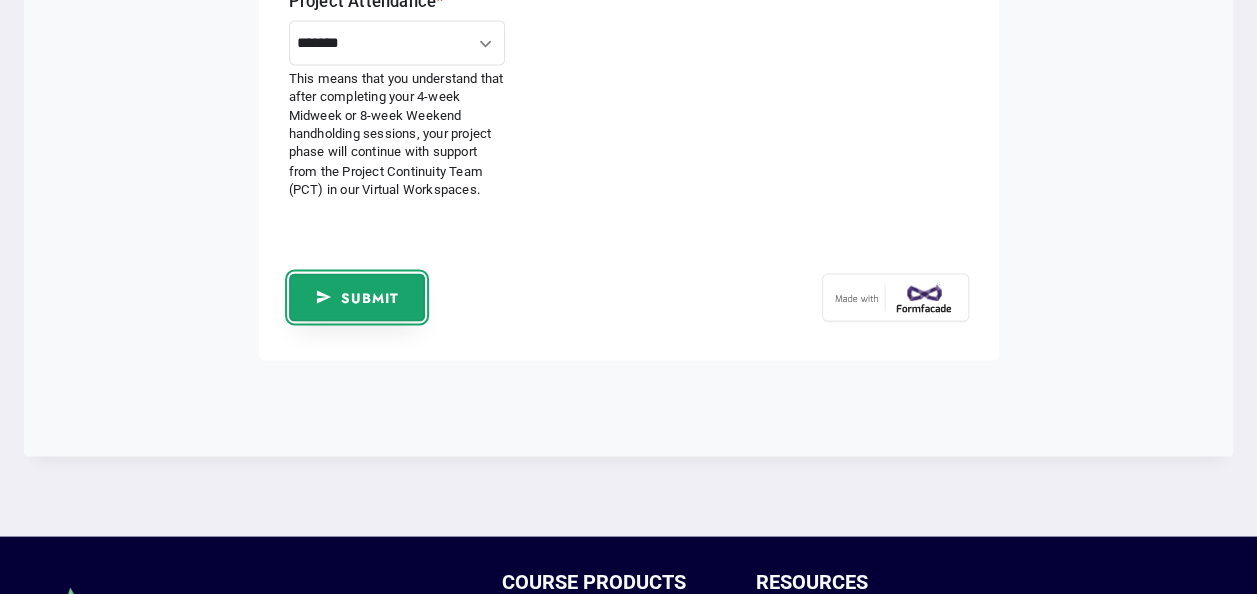 click on "Submit" at bounding box center (370, 297) 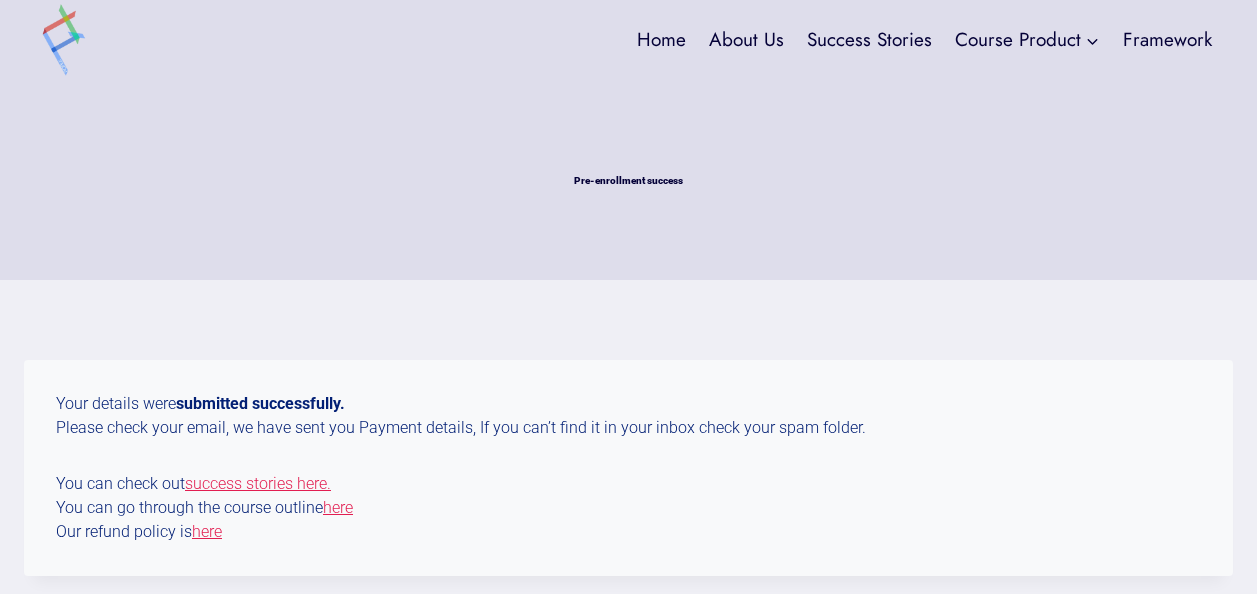 scroll, scrollTop: 0, scrollLeft: 0, axis: both 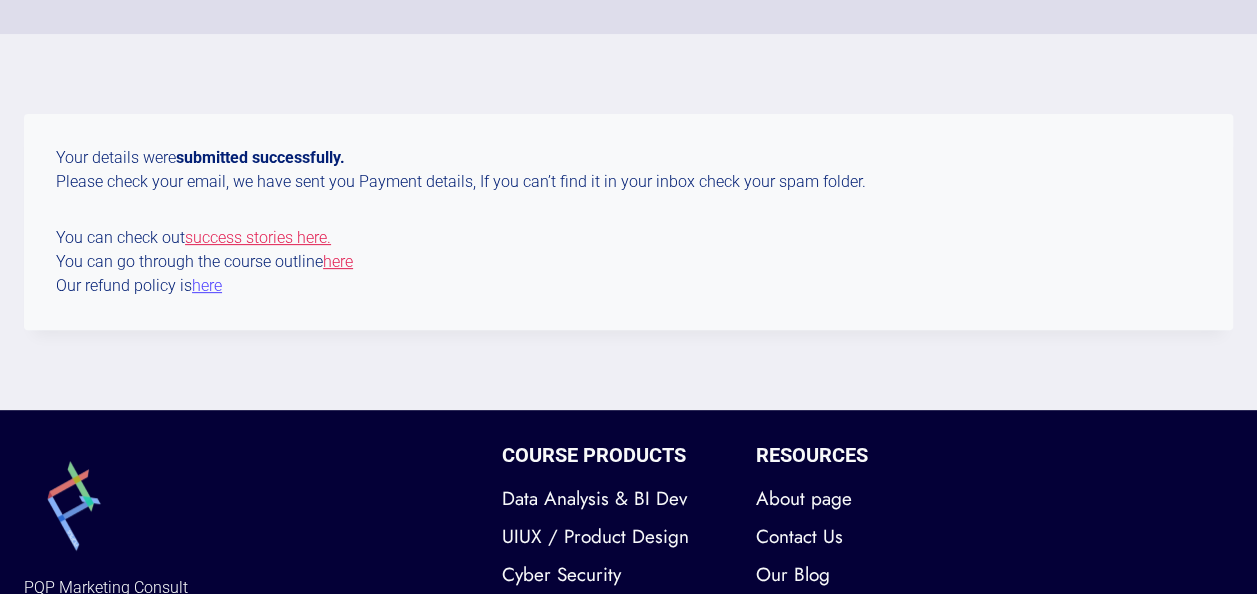 click on "here" at bounding box center (207, 285) 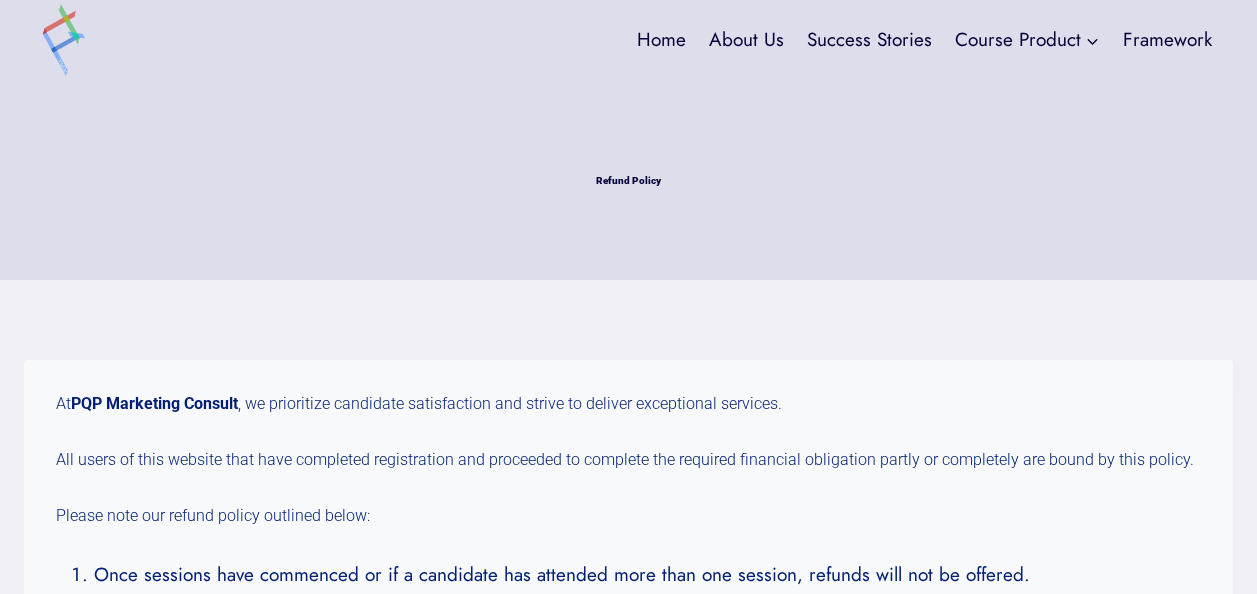 scroll, scrollTop: 0, scrollLeft: 0, axis: both 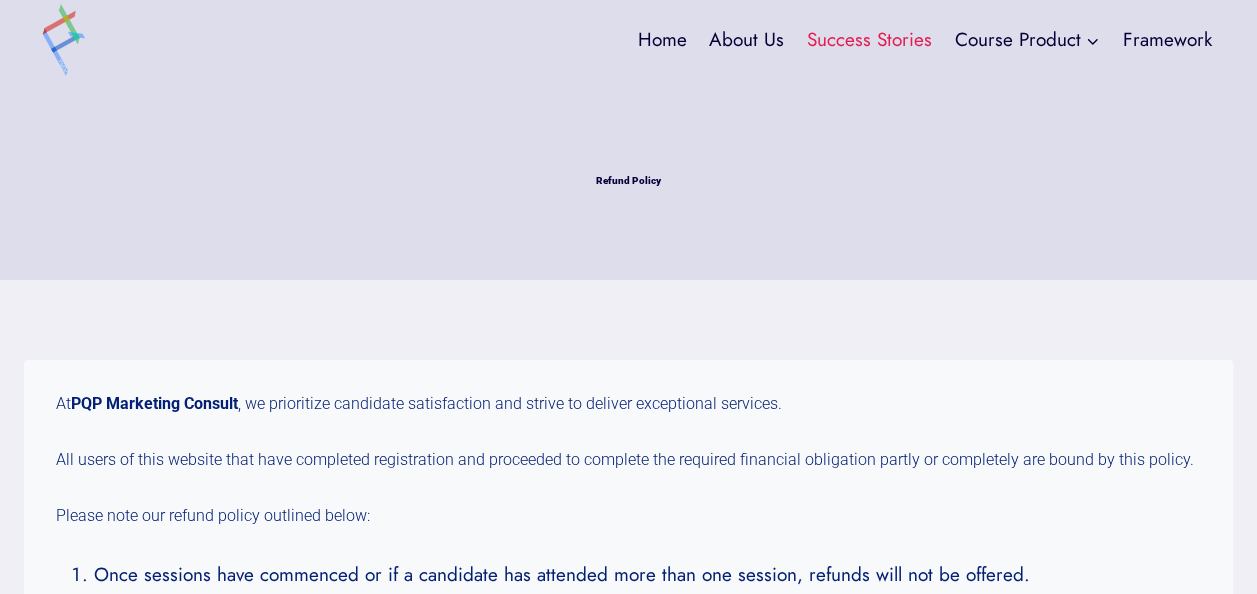 click on "Success Stories" at bounding box center (870, 39) 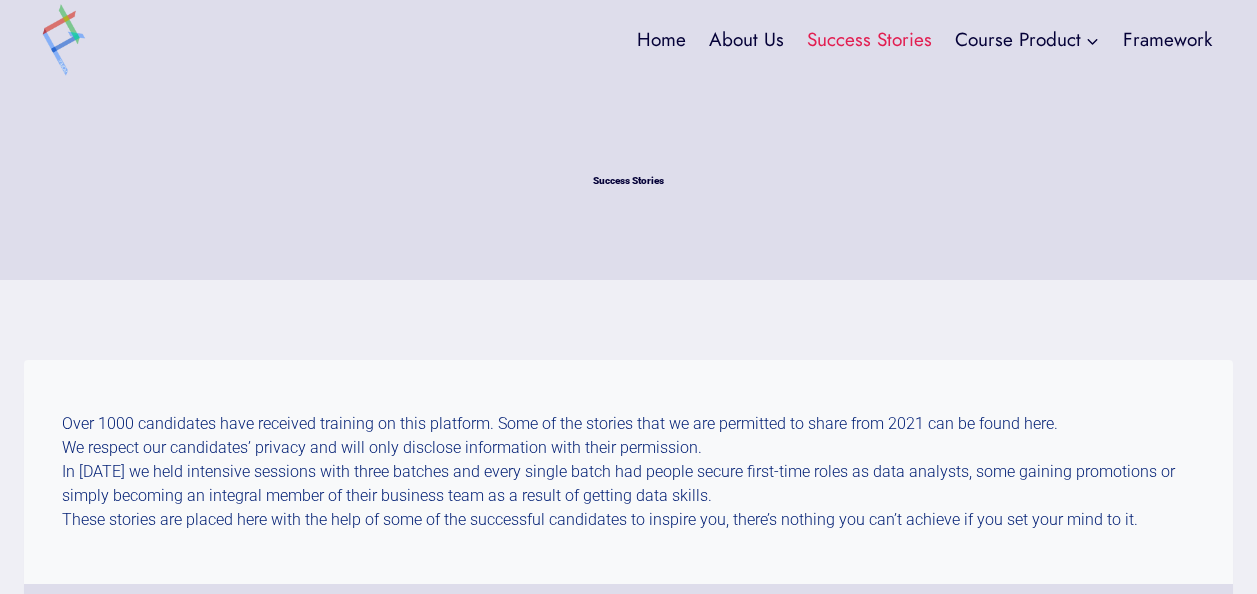 scroll, scrollTop: 0, scrollLeft: 0, axis: both 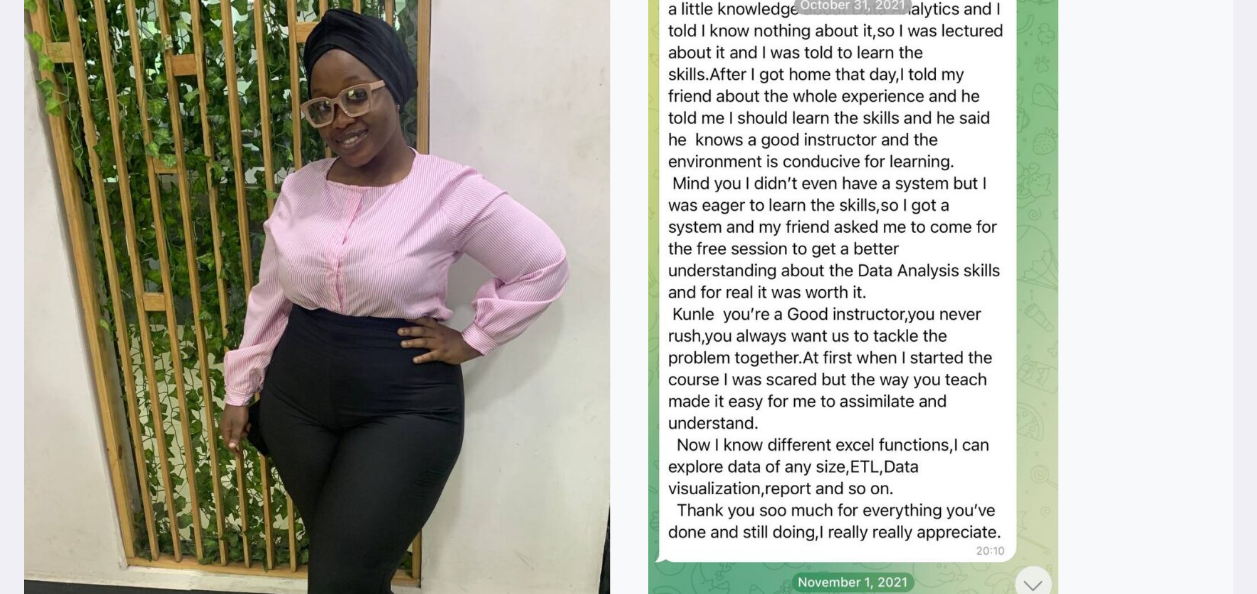 click at bounding box center [853, 289] 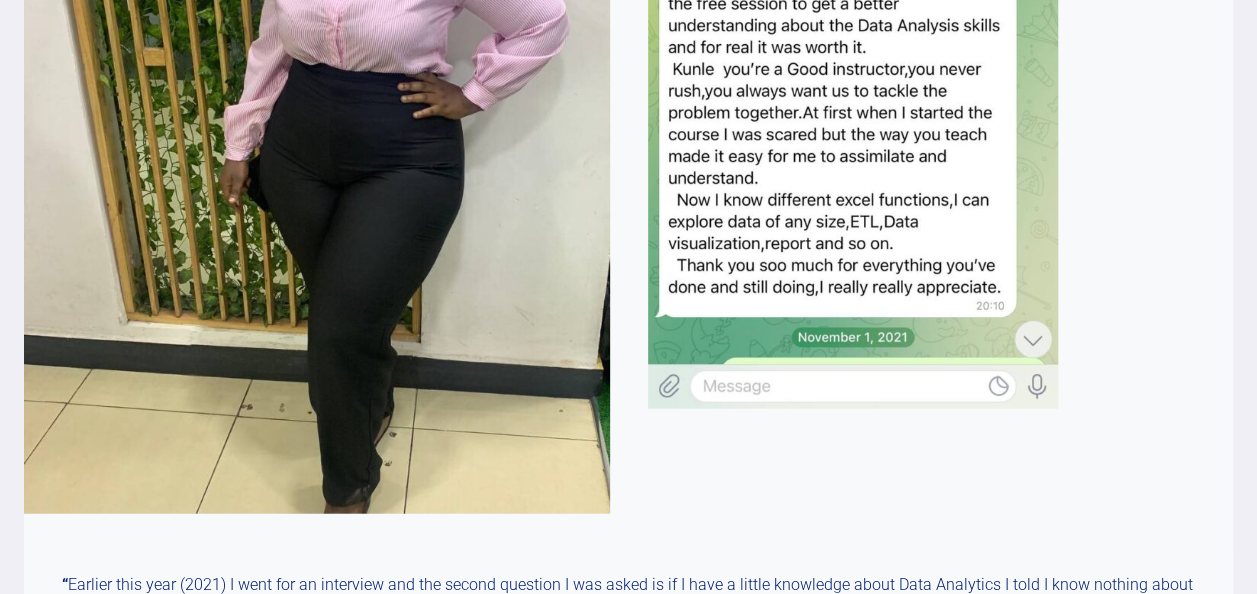 scroll, scrollTop: 2204, scrollLeft: 0, axis: vertical 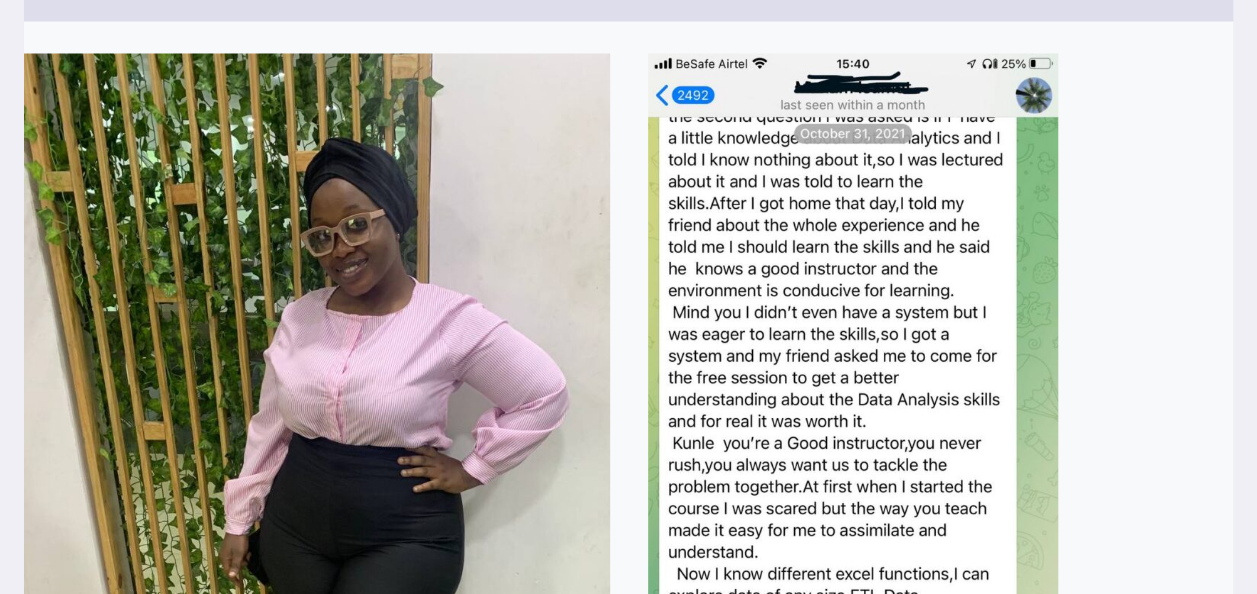 click at bounding box center (853, 417) 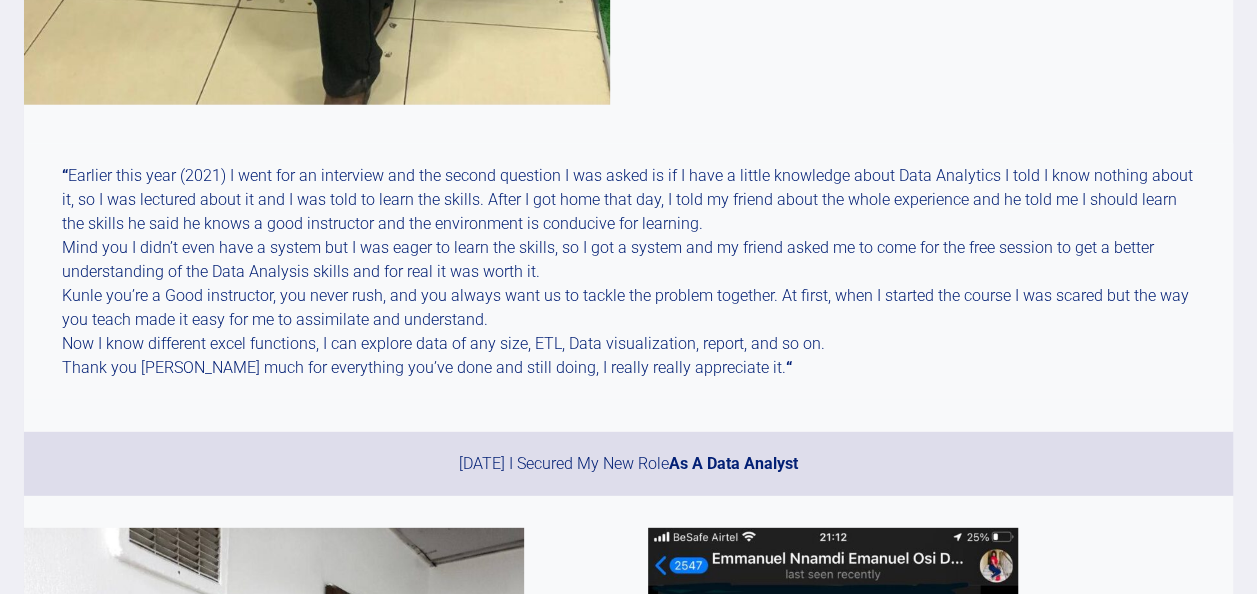 scroll, scrollTop: 2601, scrollLeft: 0, axis: vertical 